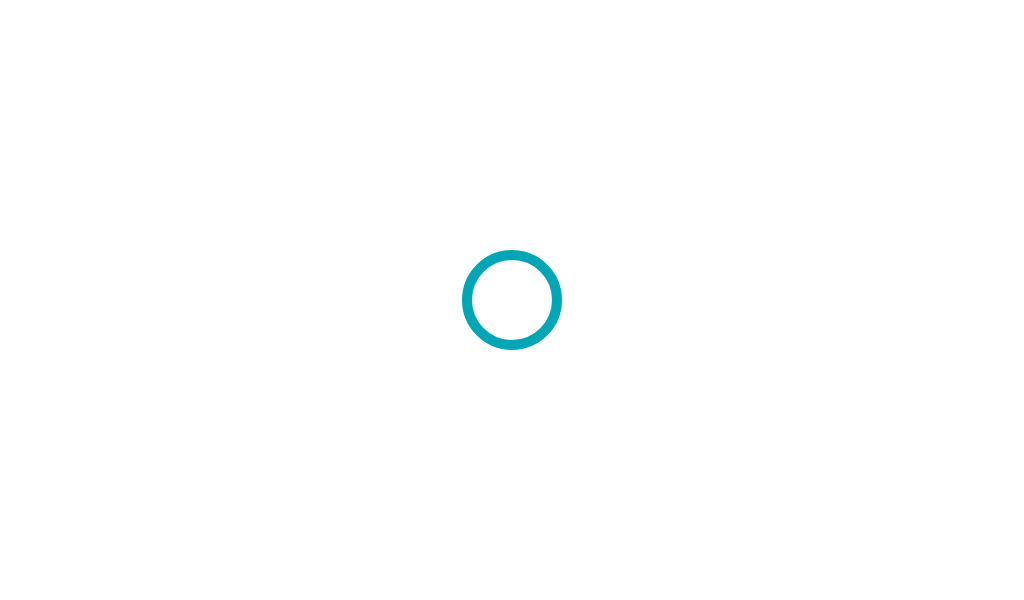 scroll, scrollTop: 0, scrollLeft: 0, axis: both 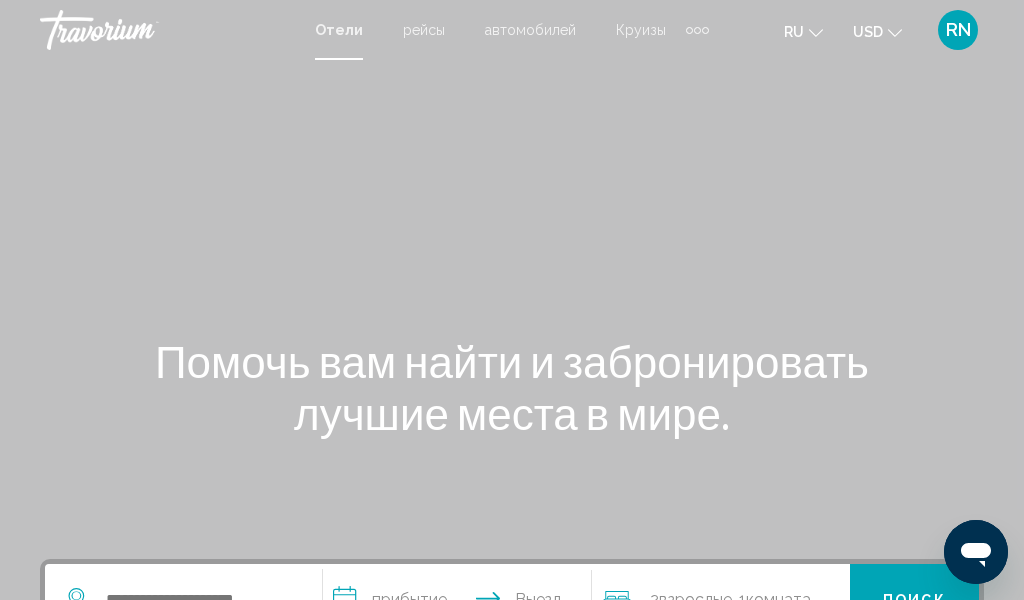 click on "USD" 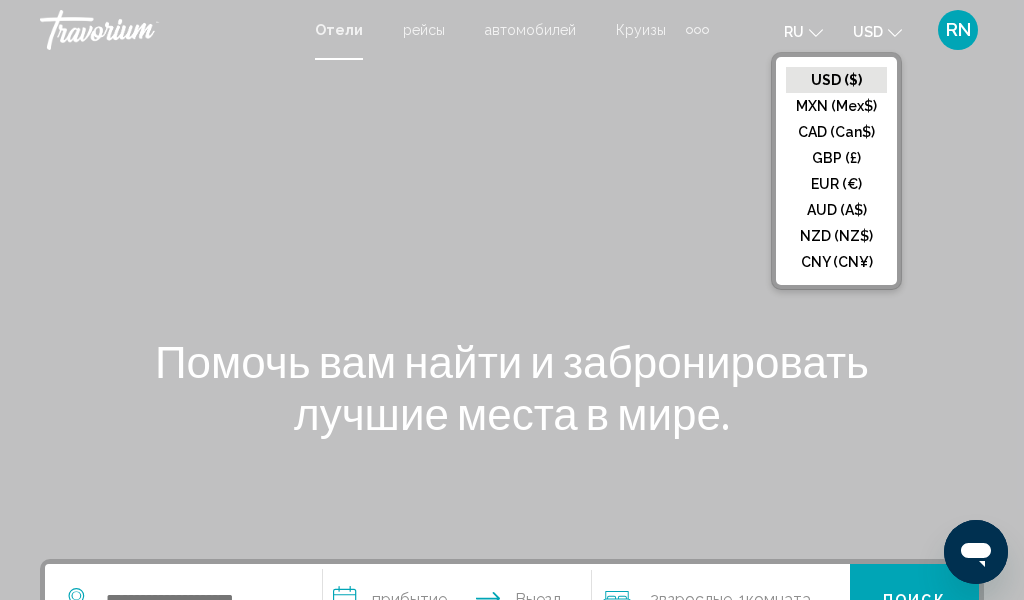 click on "EUR (€)" 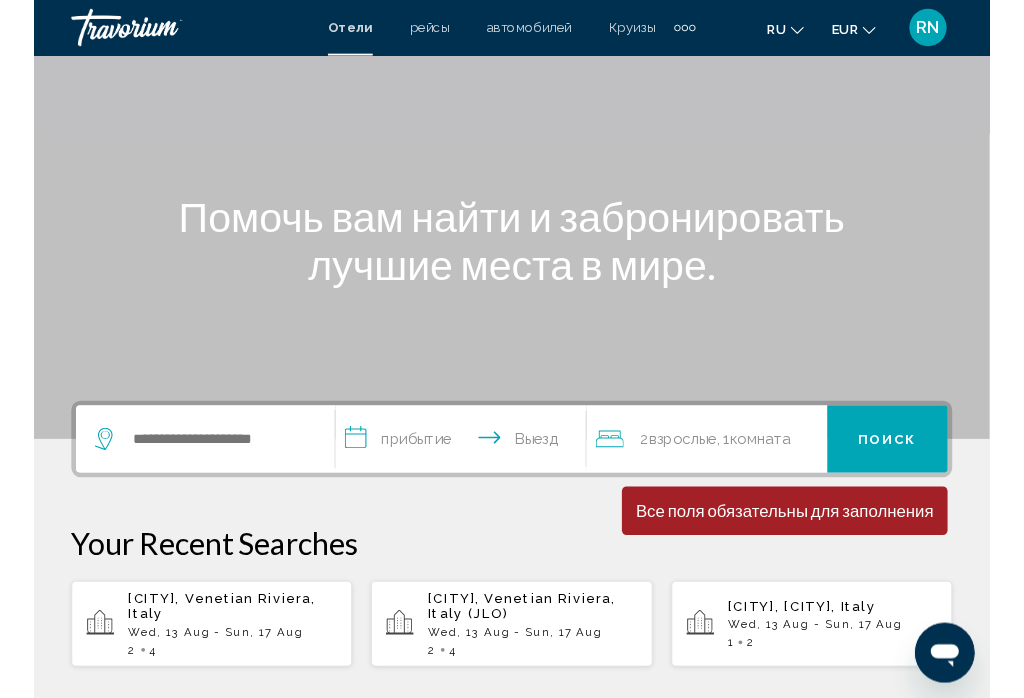 scroll, scrollTop: 130, scrollLeft: 0, axis: vertical 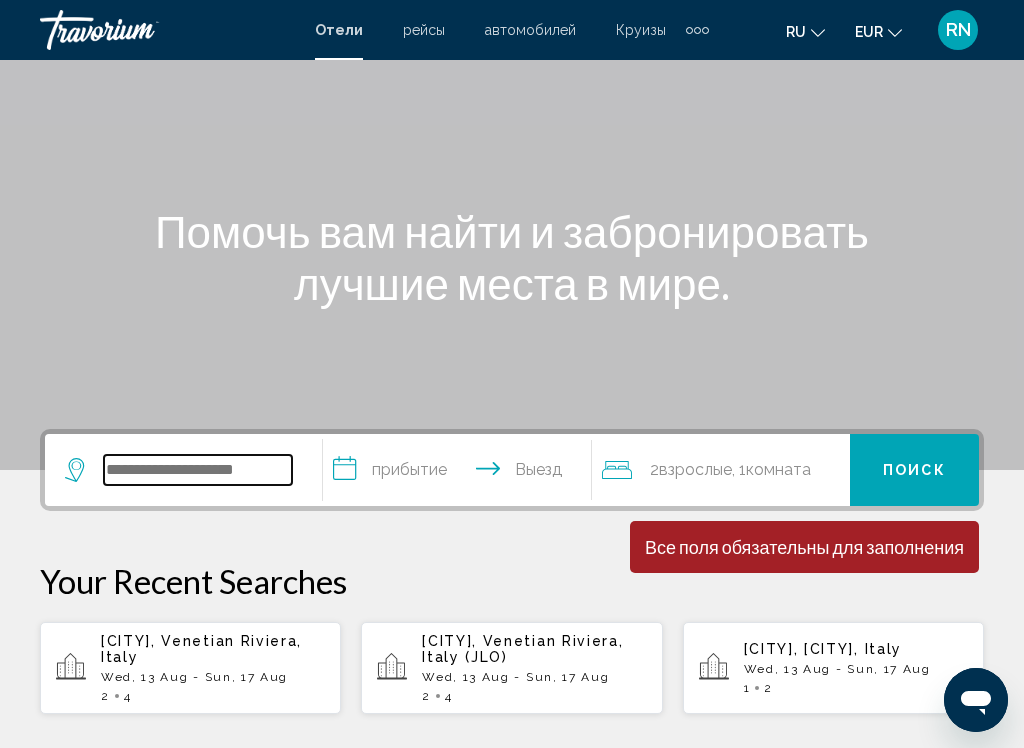 click at bounding box center (198, 470) 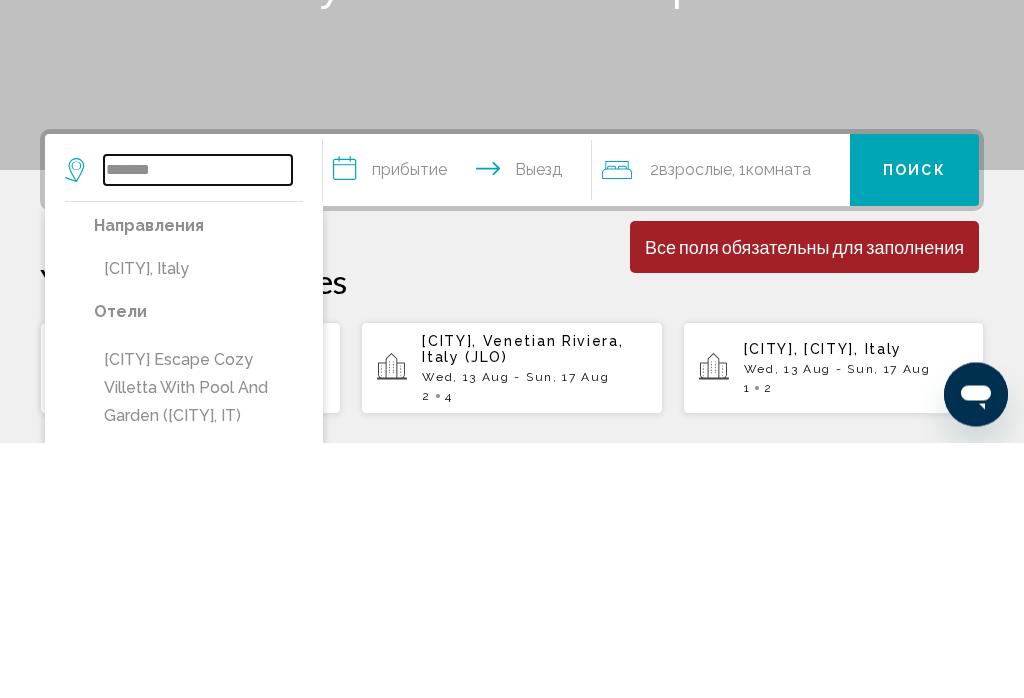 scroll, scrollTop: 175, scrollLeft: 0, axis: vertical 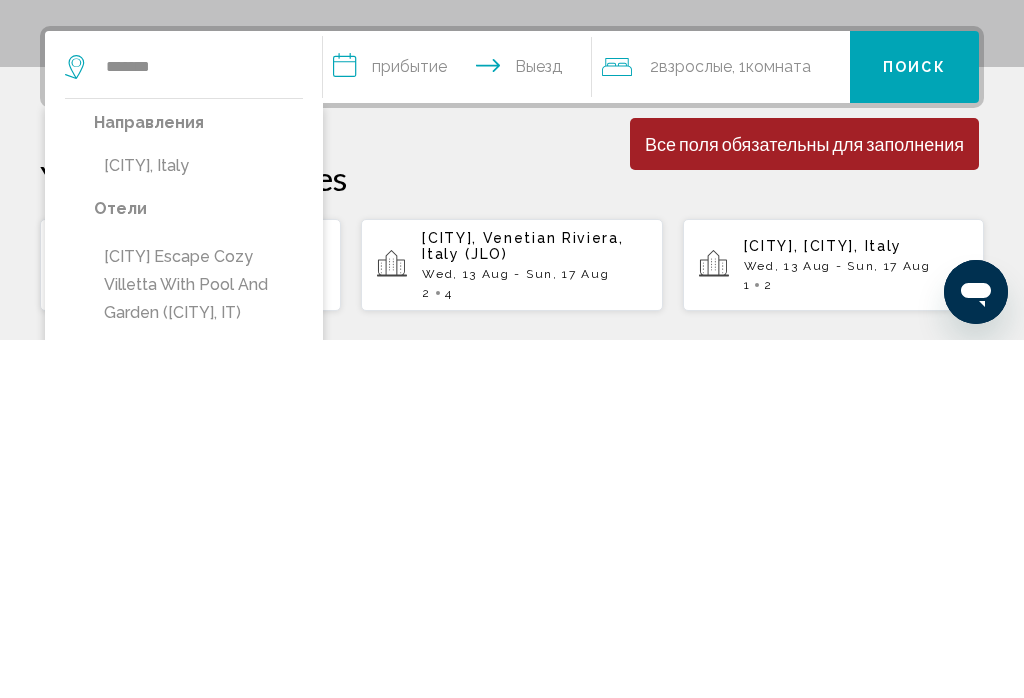 click on "[CITY], Italy" at bounding box center [198, 524] 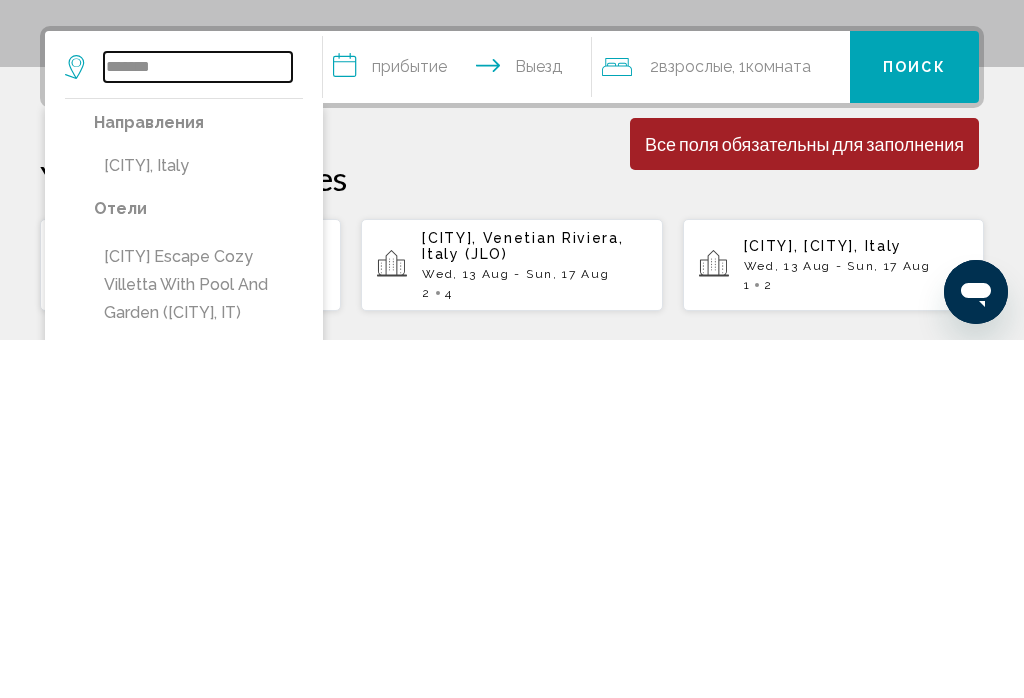 type on "**********" 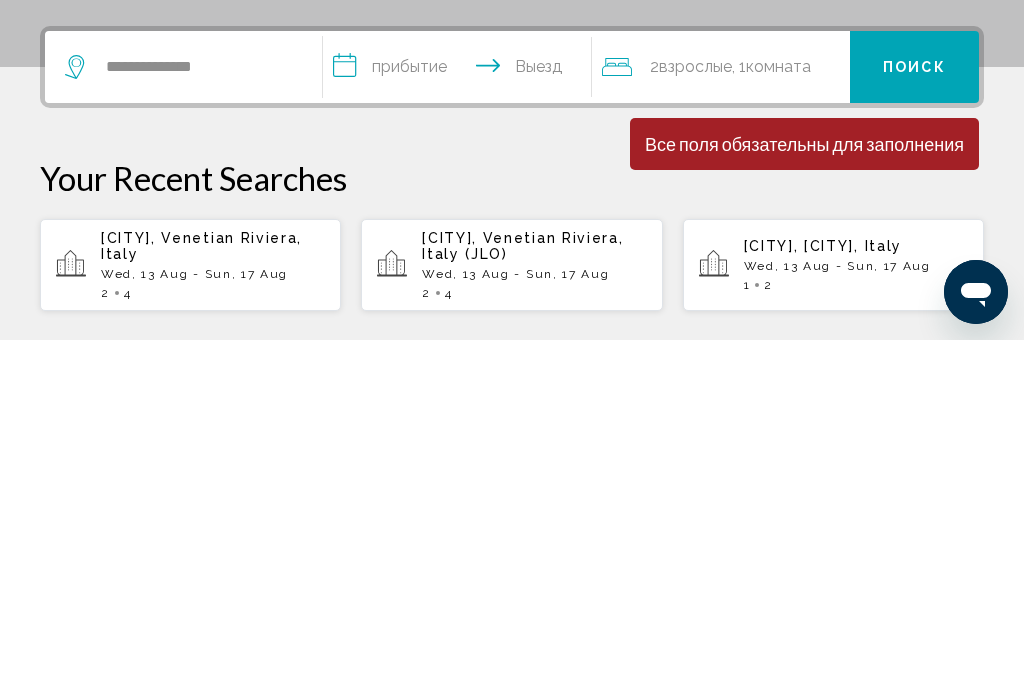 click on "**********" at bounding box center [461, 428] 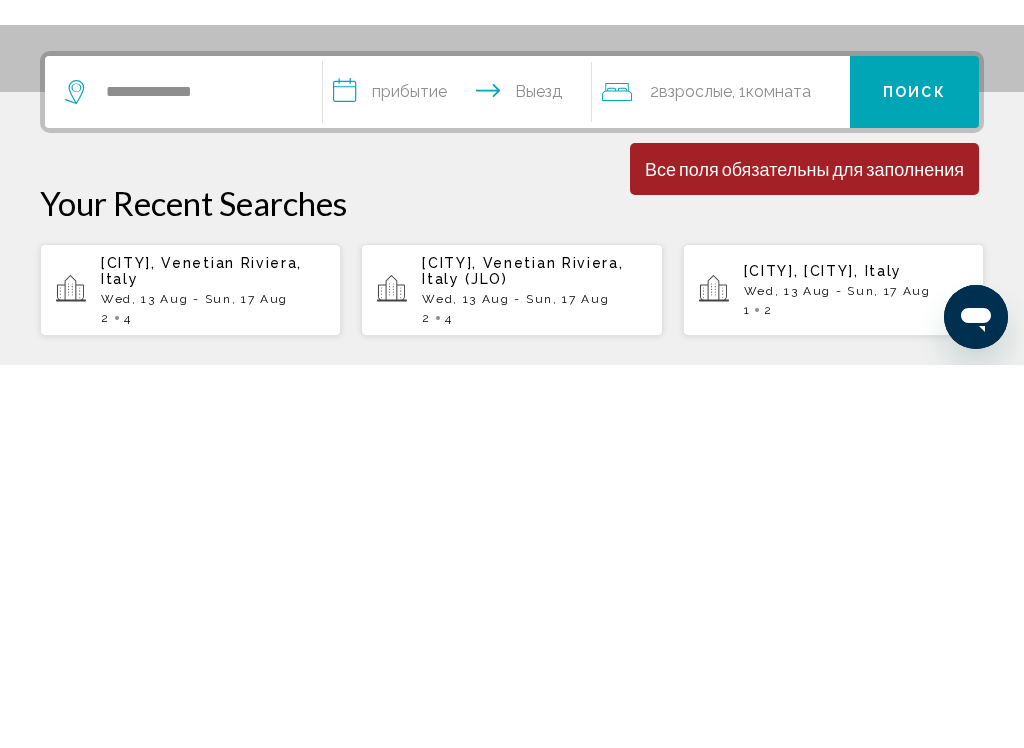scroll, scrollTop: 494, scrollLeft: 0, axis: vertical 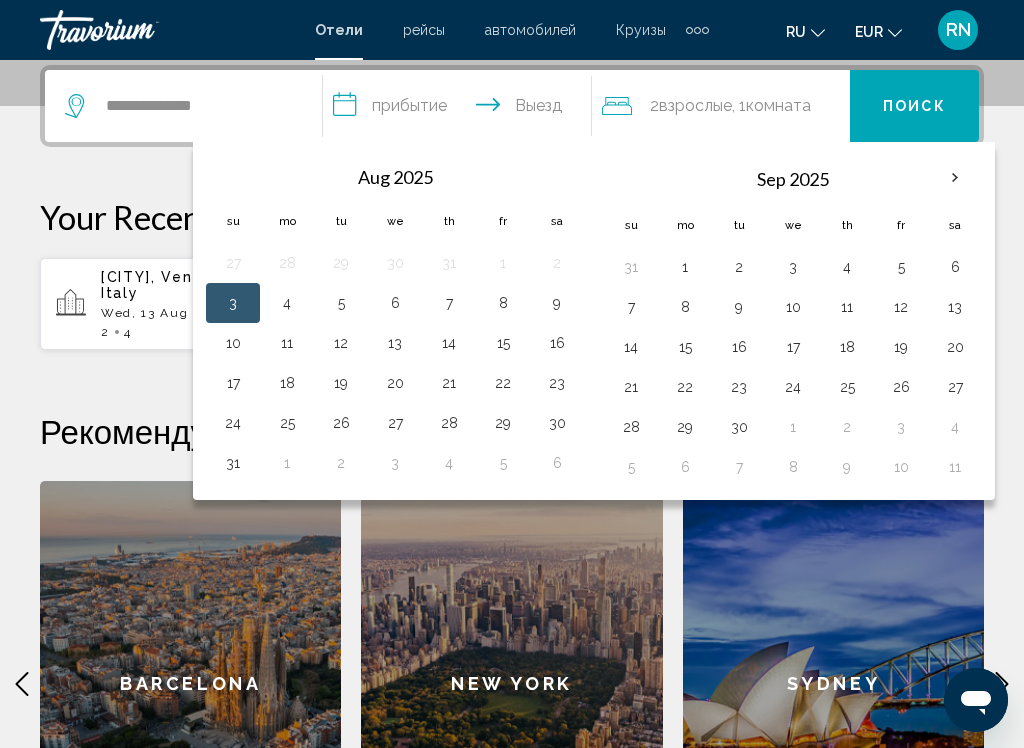 click on "13" at bounding box center [395, 343] 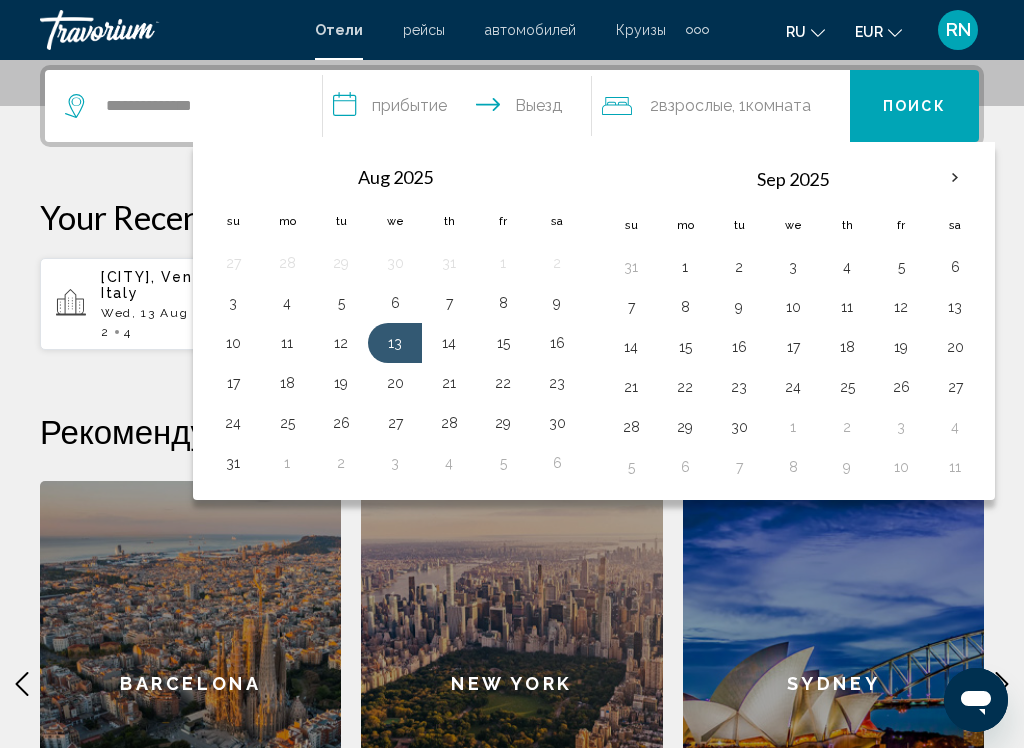 click on "17" at bounding box center (233, 383) 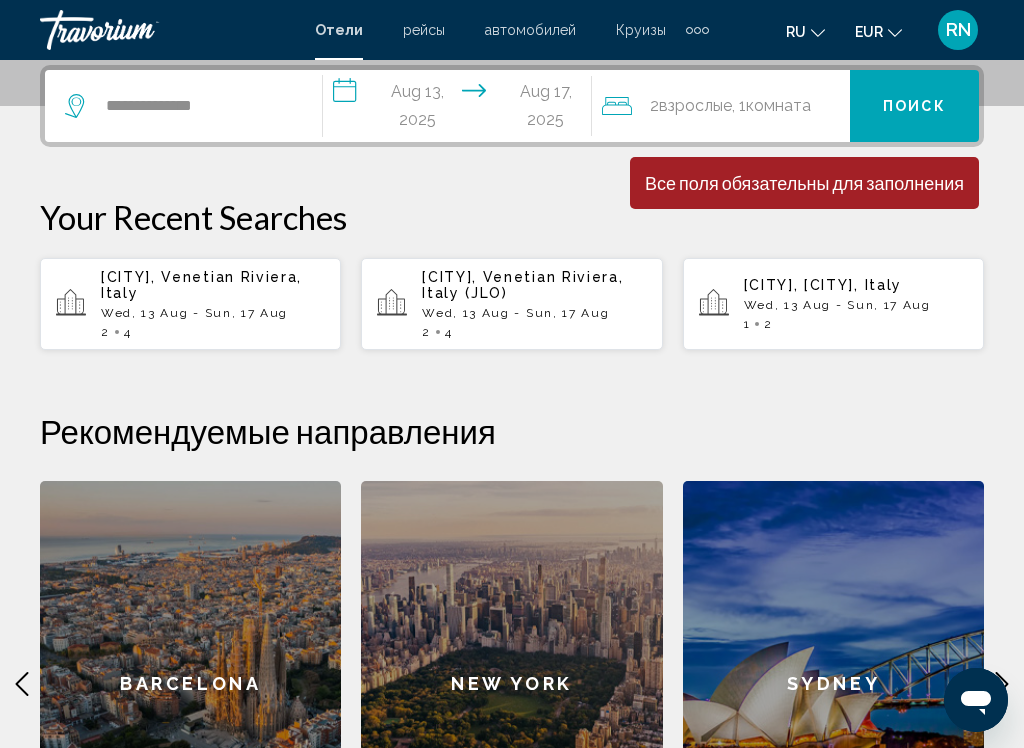 click on "Взрослые" 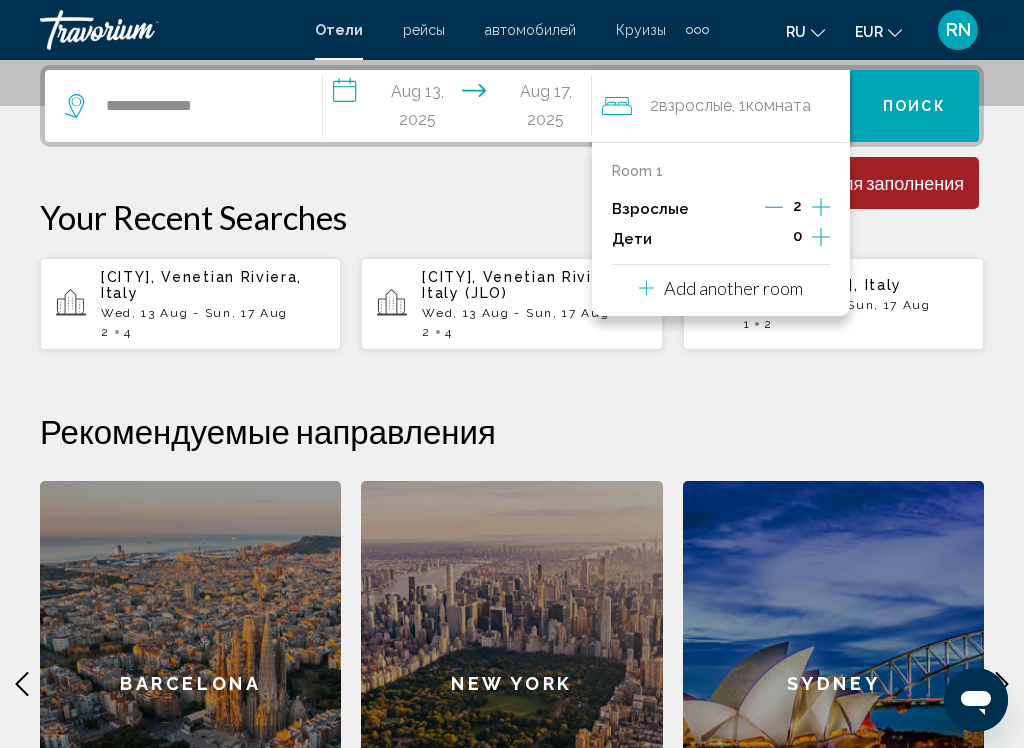 click 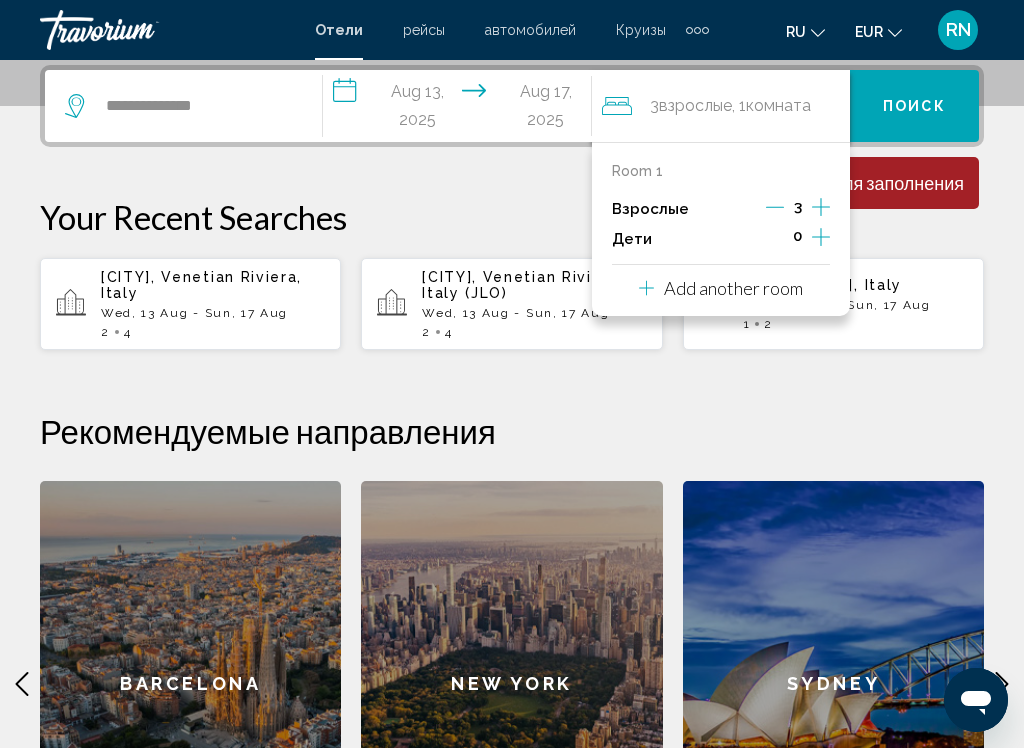 click on "Add another room" at bounding box center (733, 288) 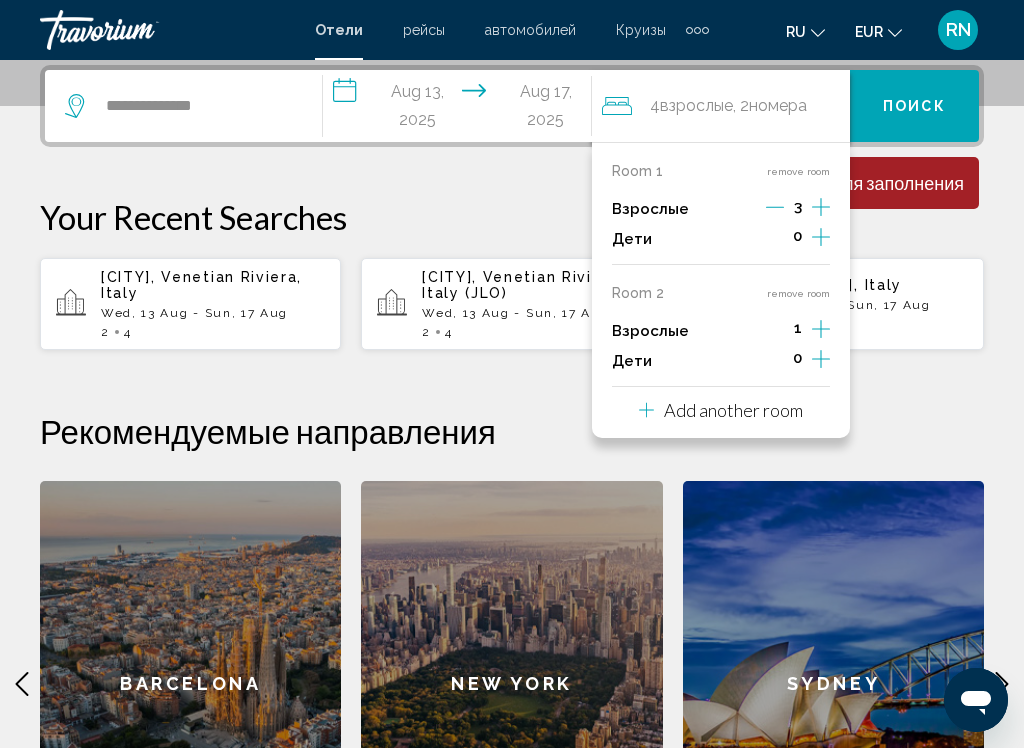 click 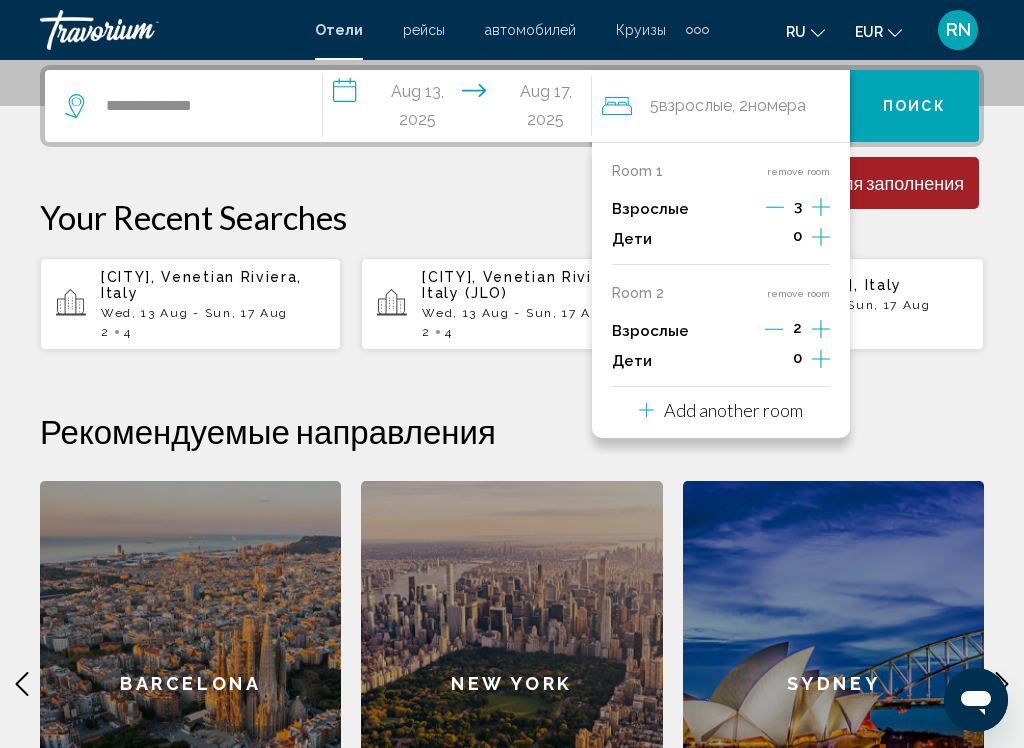 click on "Рекомендуемые направления" 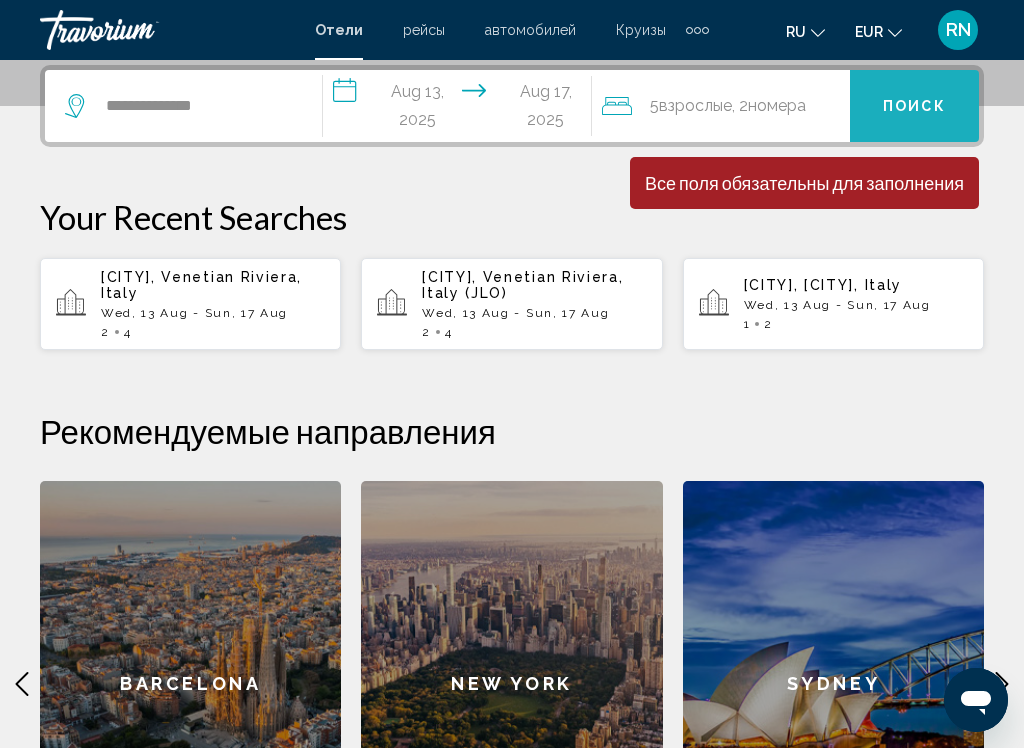 click on "Поиск" at bounding box center (914, 106) 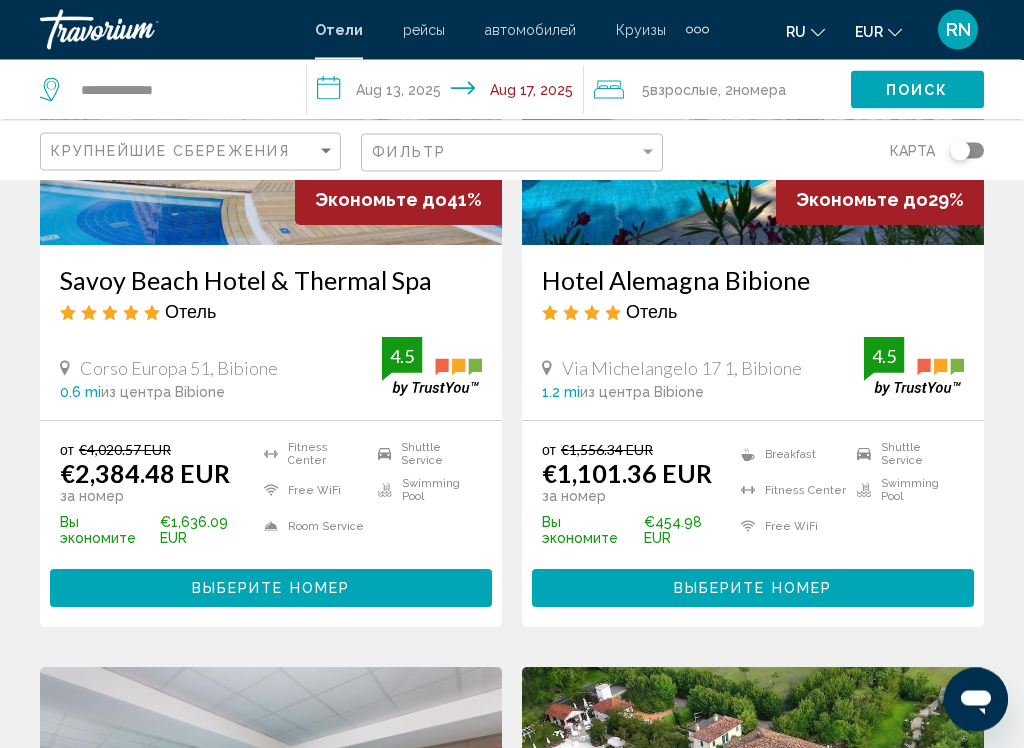 scroll, scrollTop: 327, scrollLeft: 0, axis: vertical 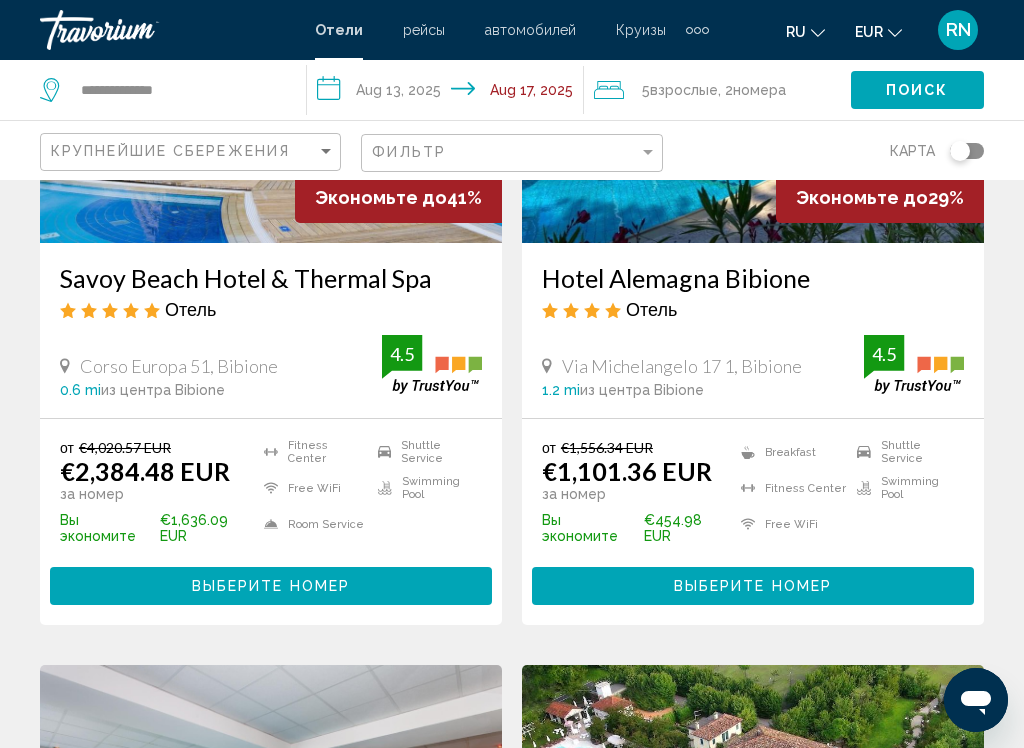click on "Выберите номер" at bounding box center (753, 585) 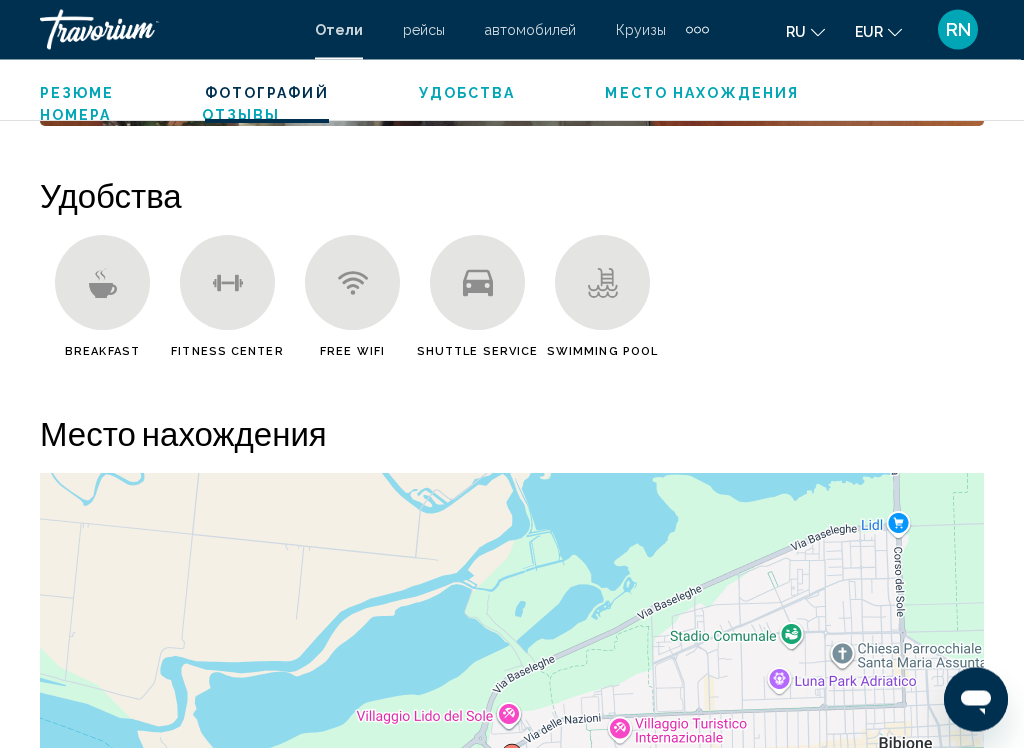 scroll, scrollTop: 2147, scrollLeft: 0, axis: vertical 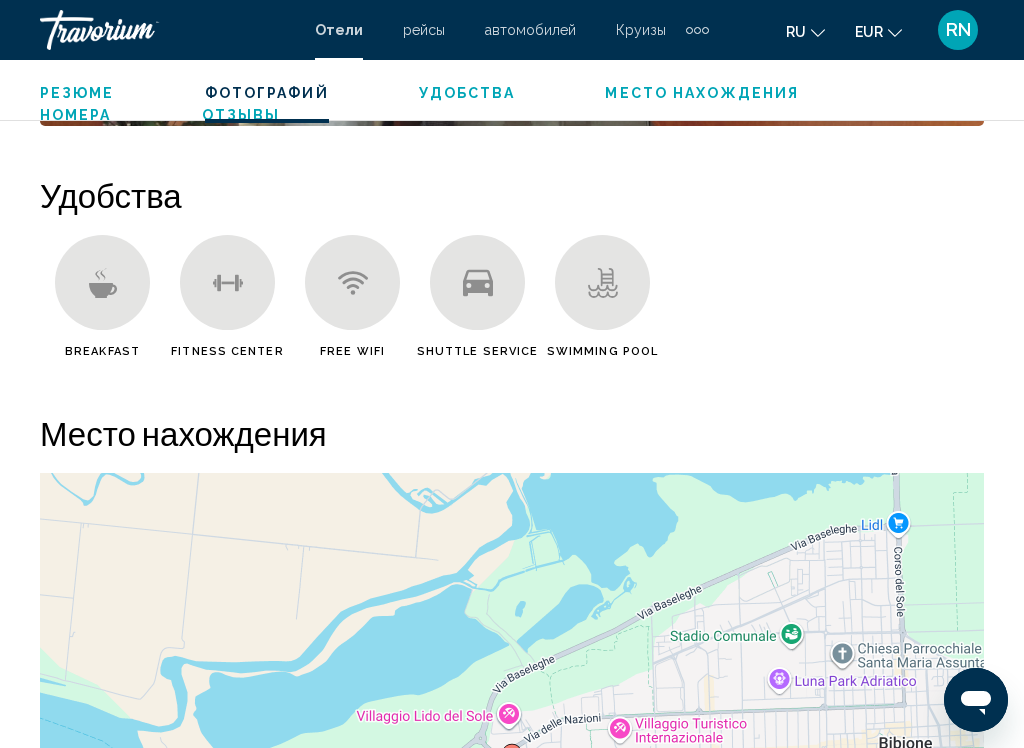 click 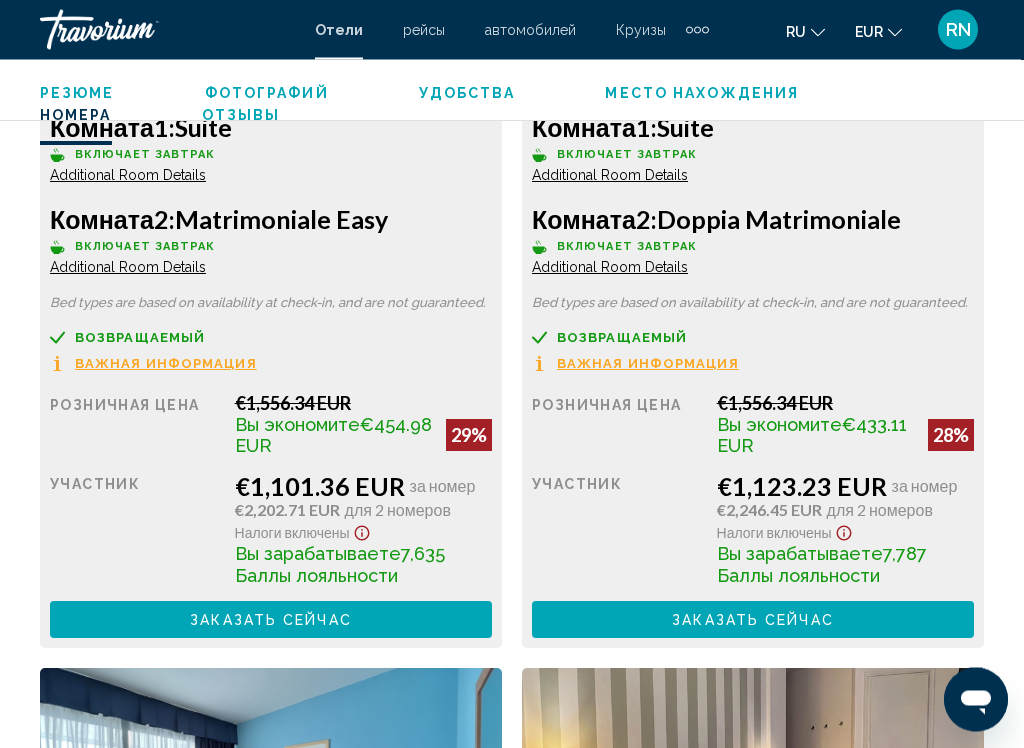 scroll, scrollTop: 3593, scrollLeft: 0, axis: vertical 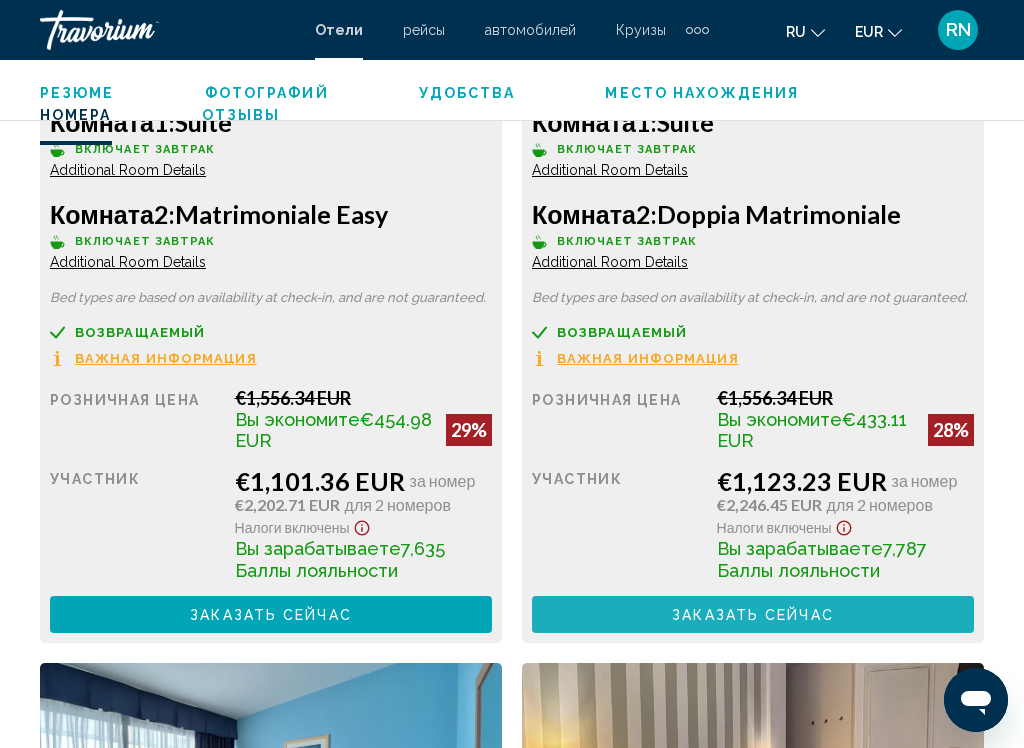 click on "Заказать сейчас" at bounding box center (271, 615) 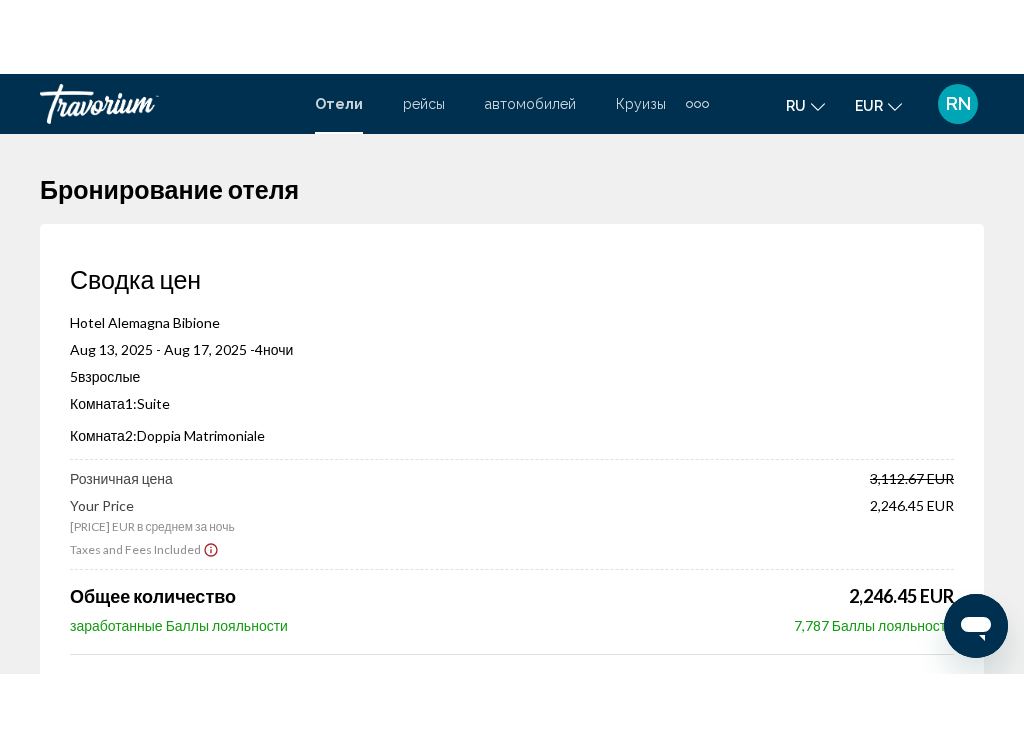 scroll, scrollTop: 137, scrollLeft: 0, axis: vertical 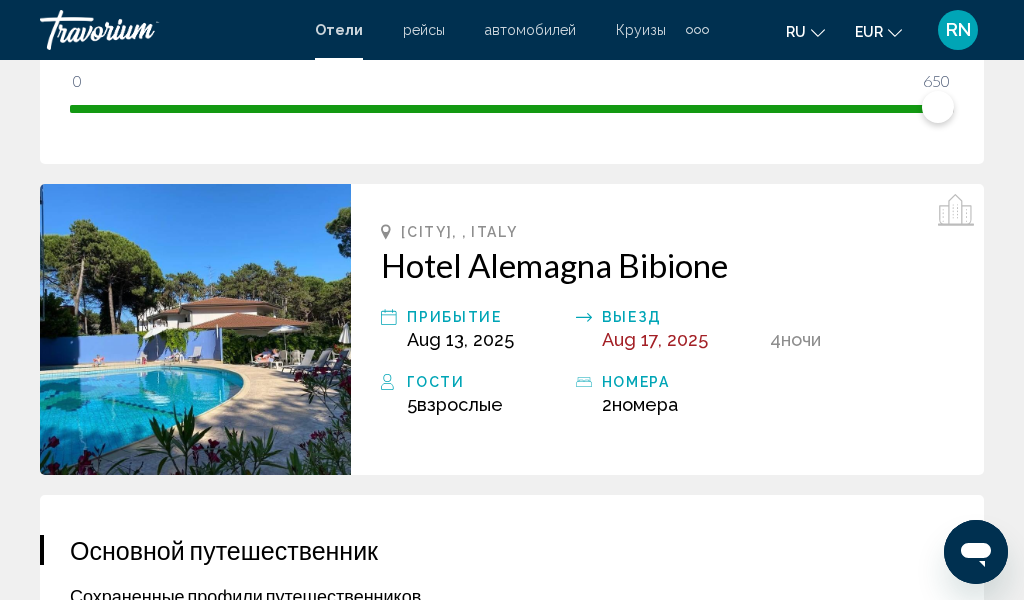 click on "Сохраненные профили путешественников" at bounding box center [512, 596] 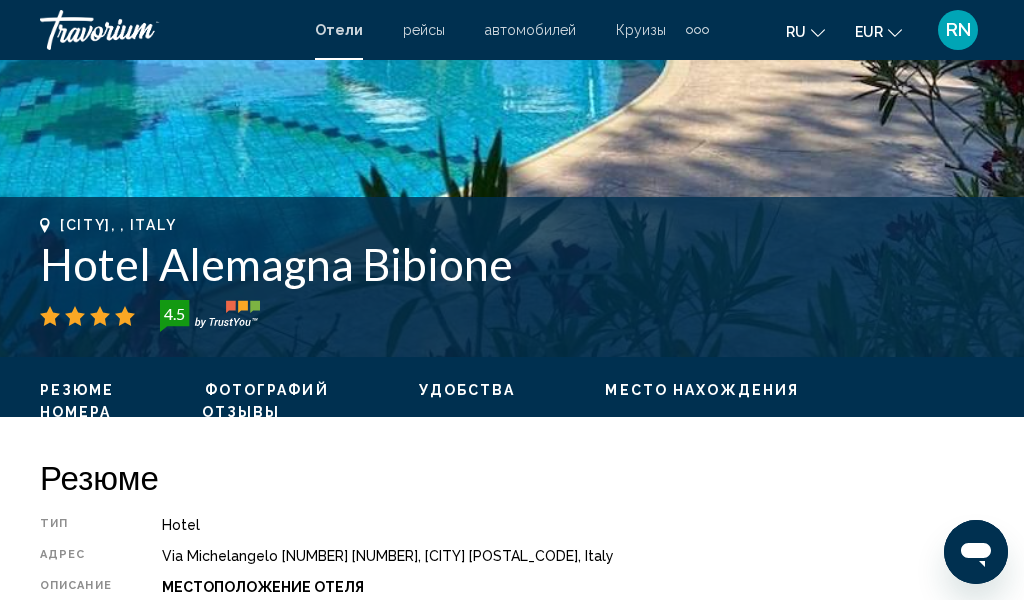 scroll, scrollTop: 0, scrollLeft: 0, axis: both 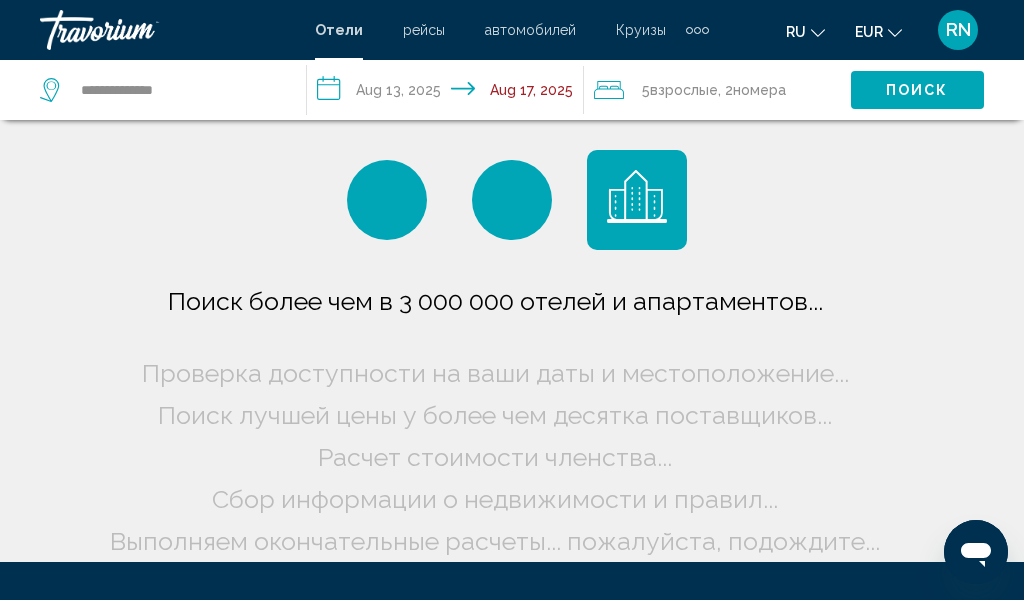 click on ", 2  Комната номера" 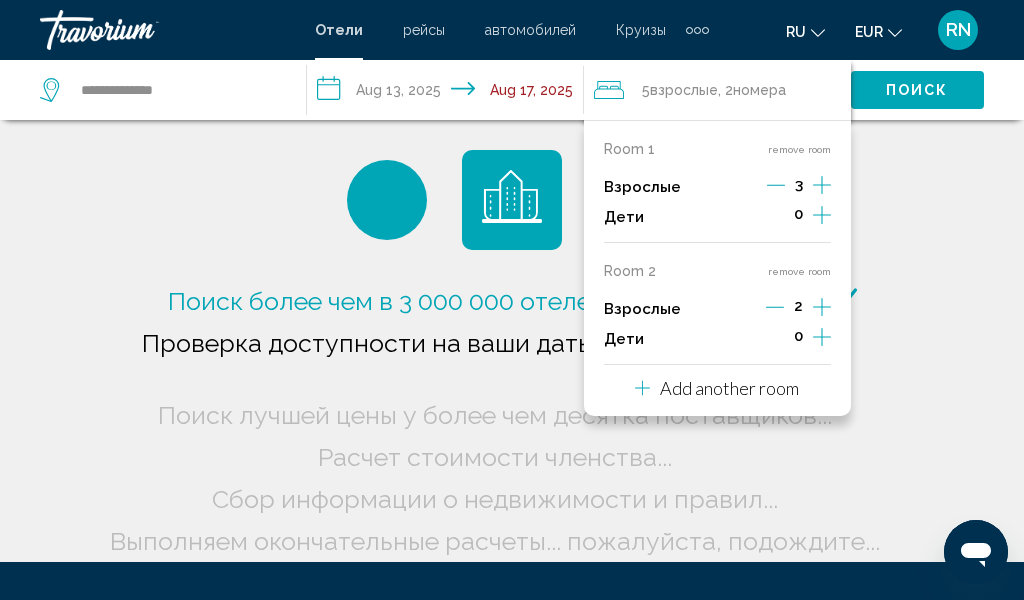 click 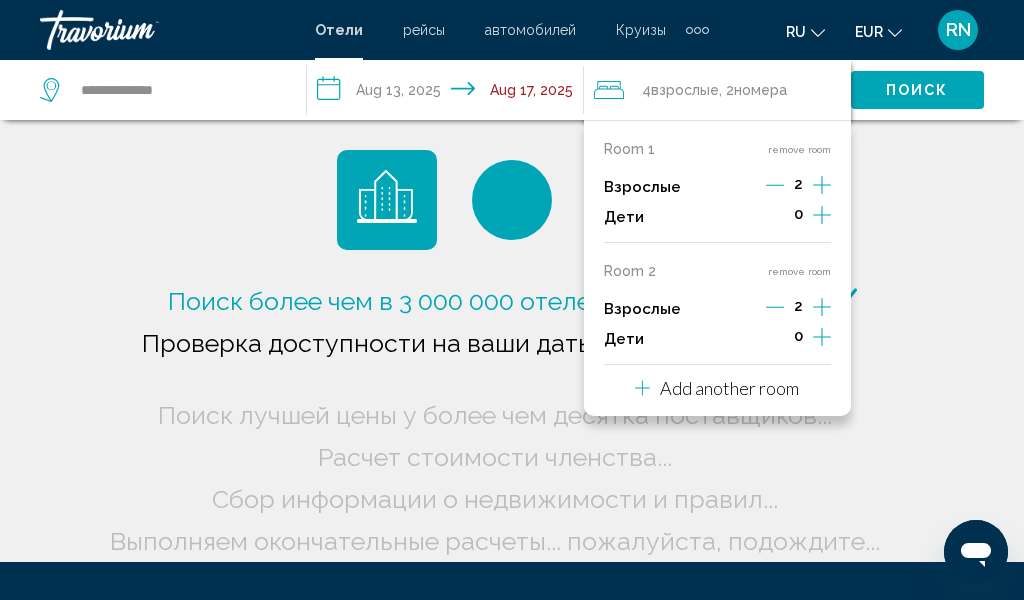 click on "Поиск" 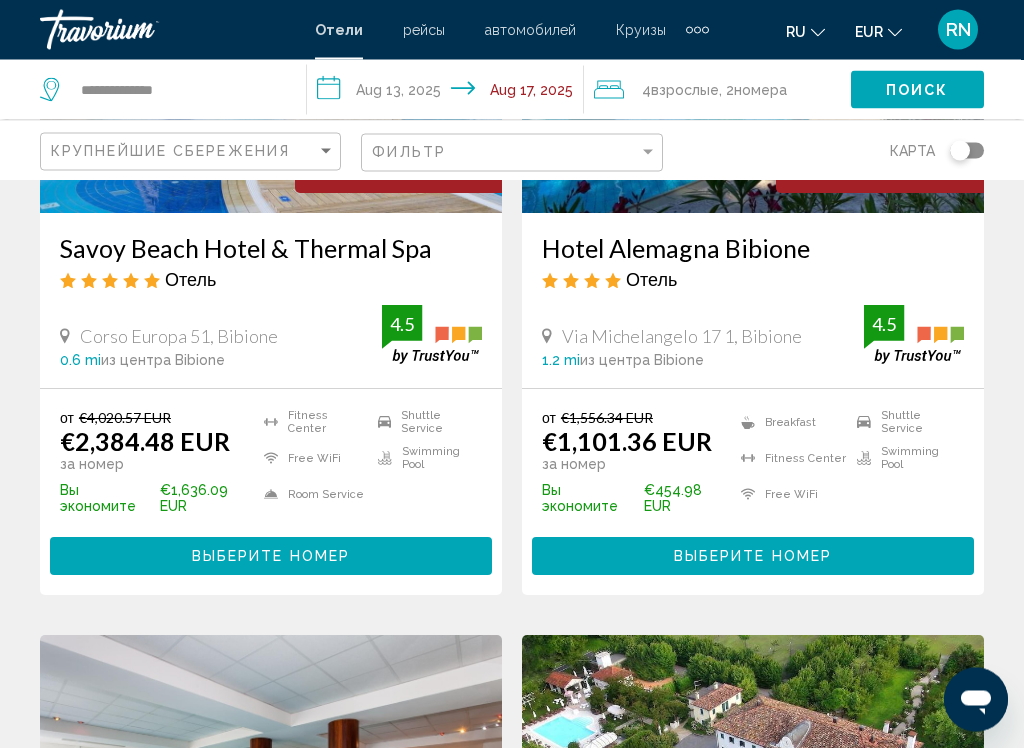 scroll, scrollTop: 358, scrollLeft: 0, axis: vertical 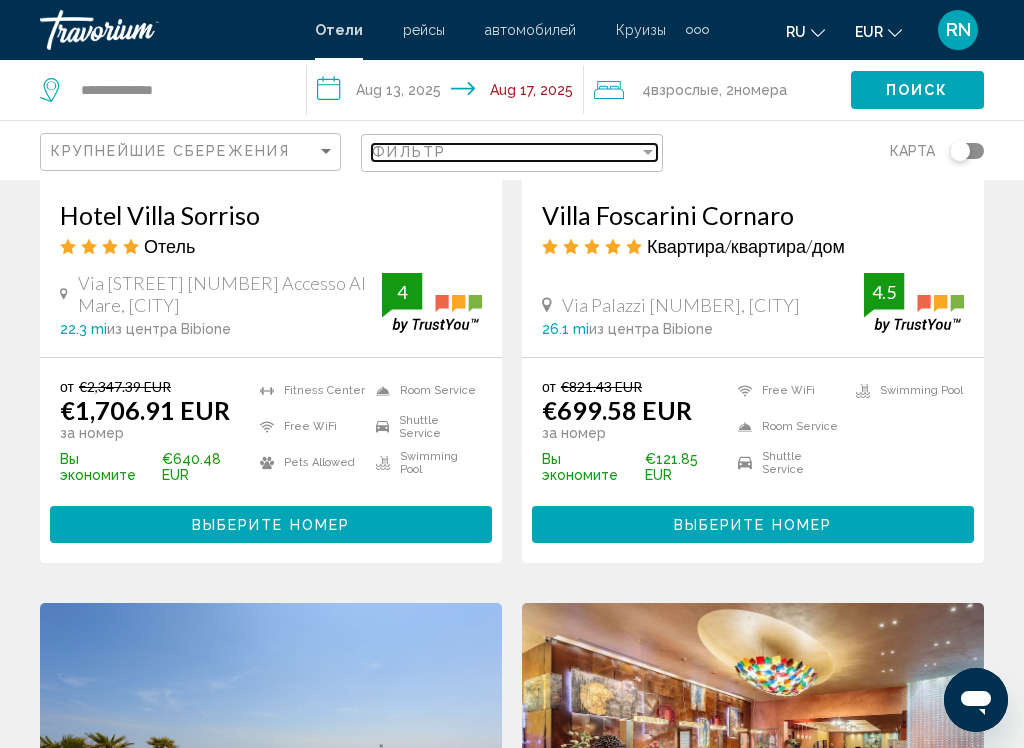 click on "Фильтр" at bounding box center (505, 152) 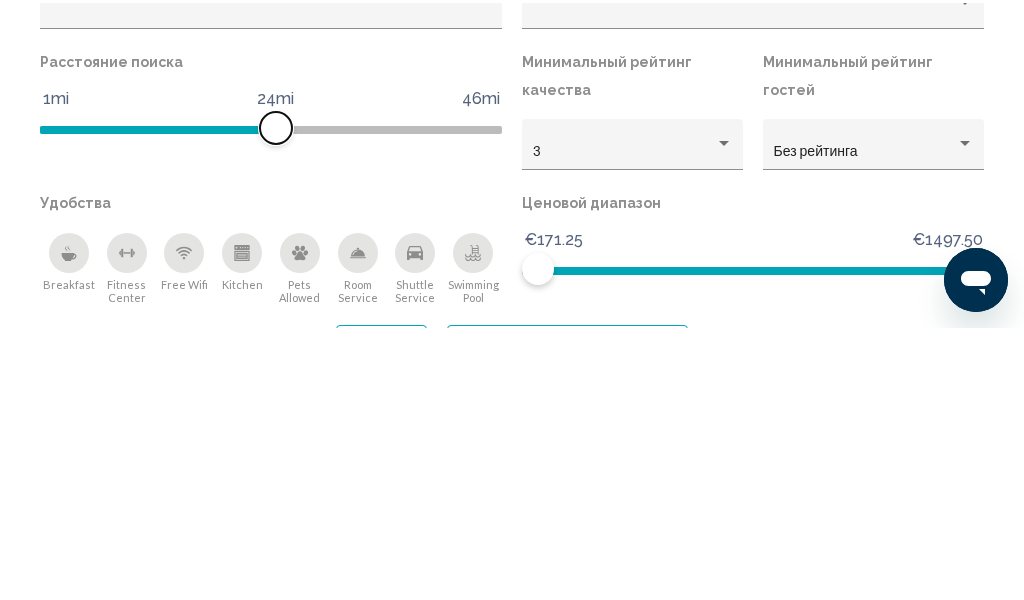 scroll, scrollTop: 1401, scrollLeft: 0, axis: vertical 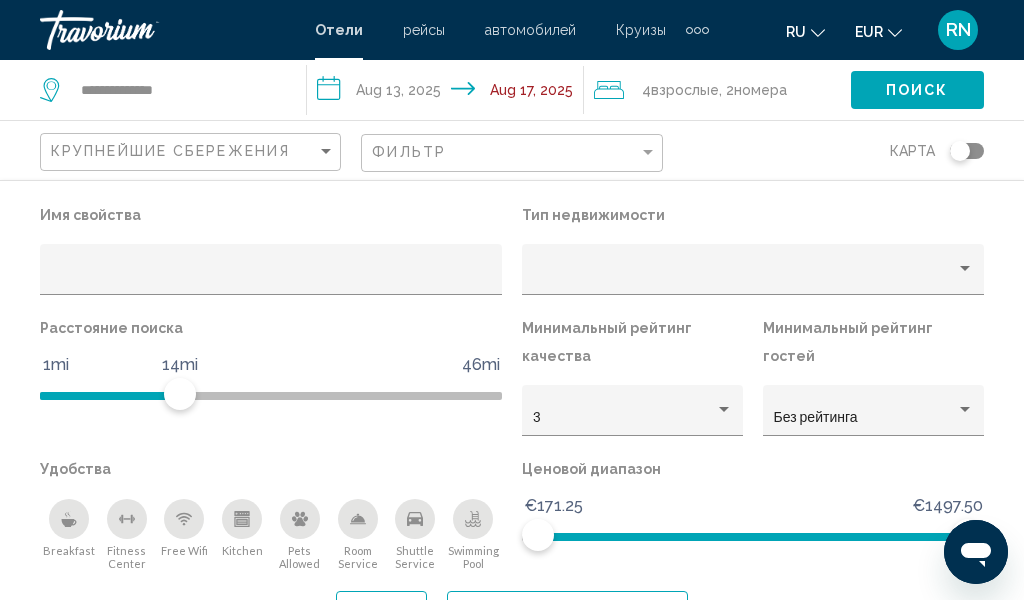 click 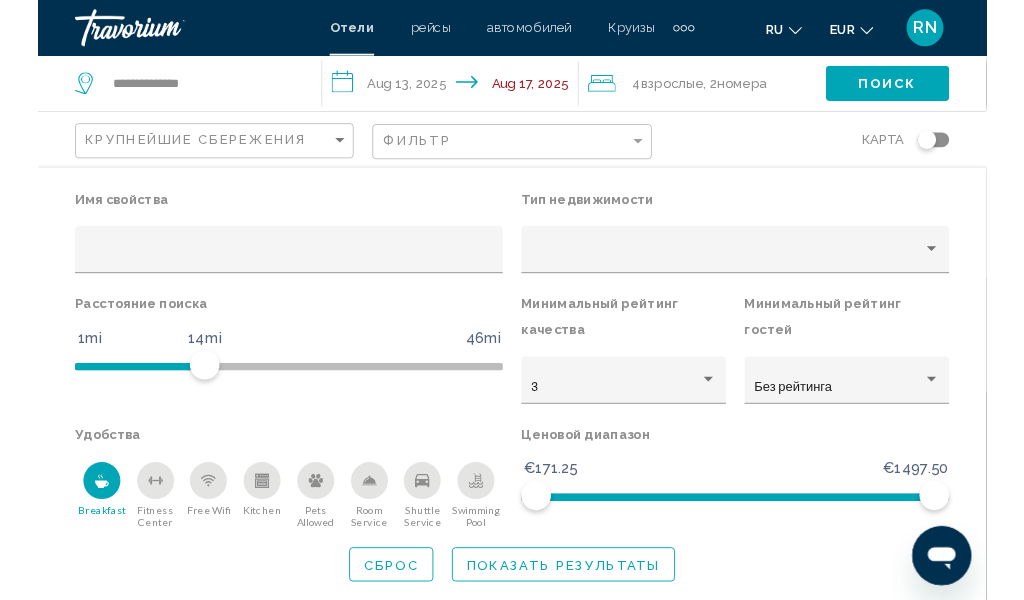 scroll, scrollTop: 697, scrollLeft: 0, axis: vertical 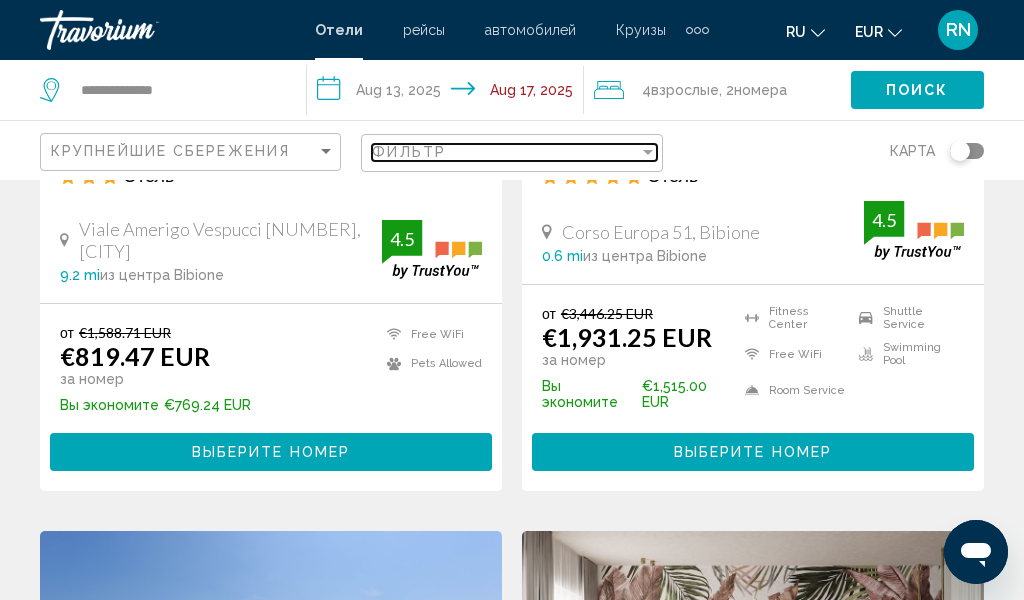 click on "Фильтр" at bounding box center (505, 152) 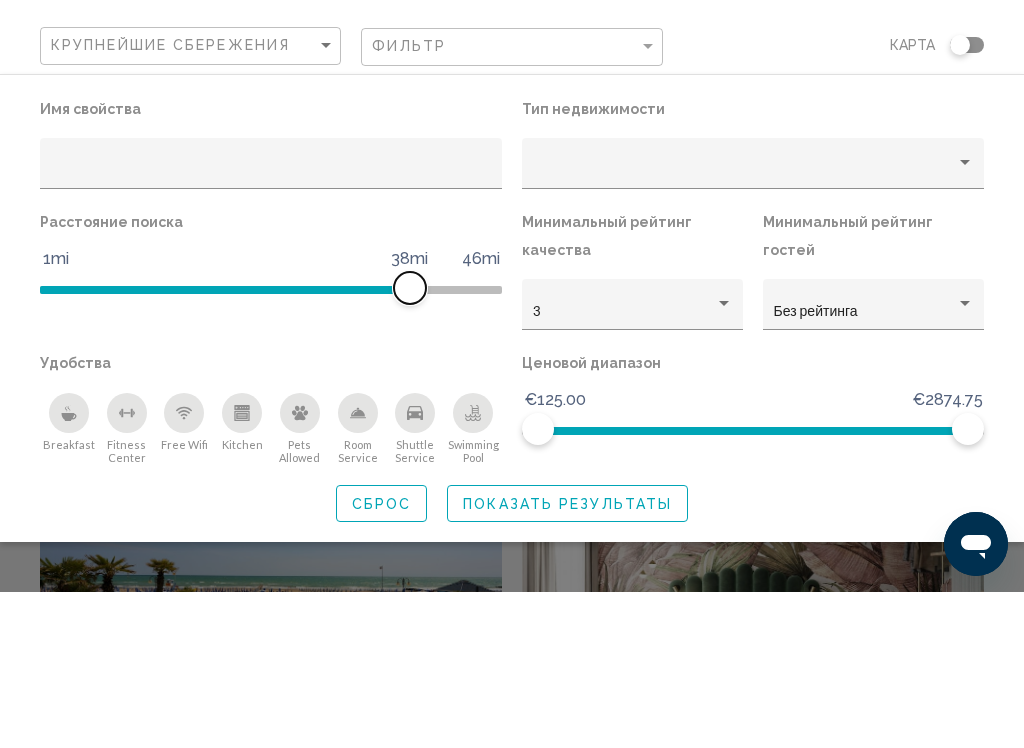 scroll, scrollTop: 592, scrollLeft: 0, axis: vertical 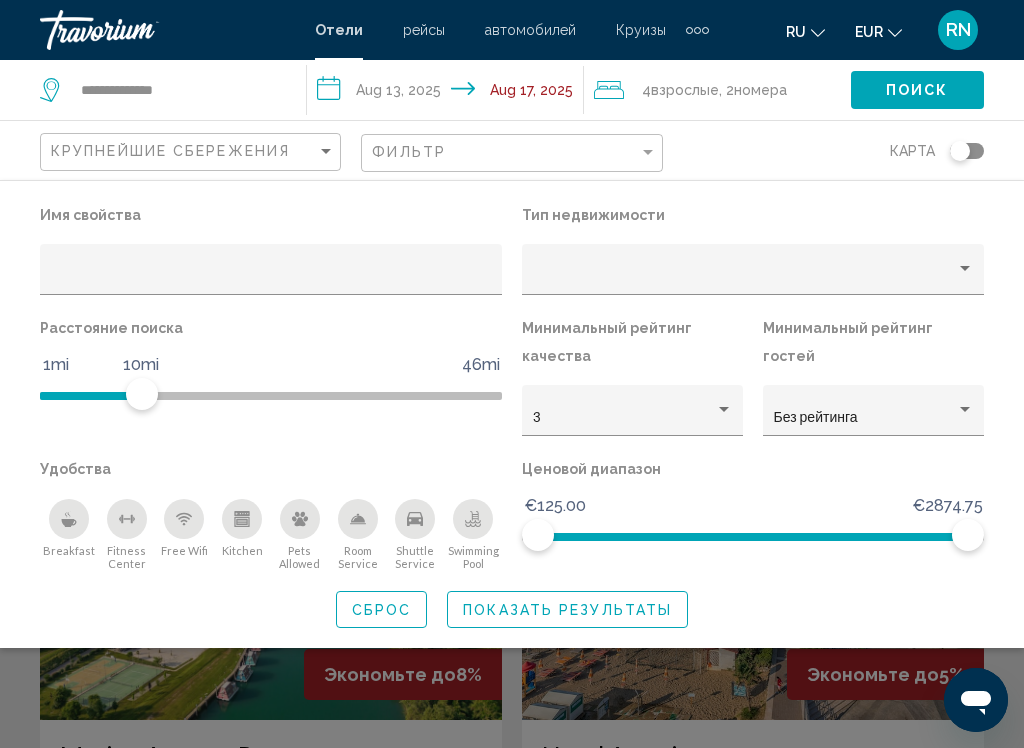 click 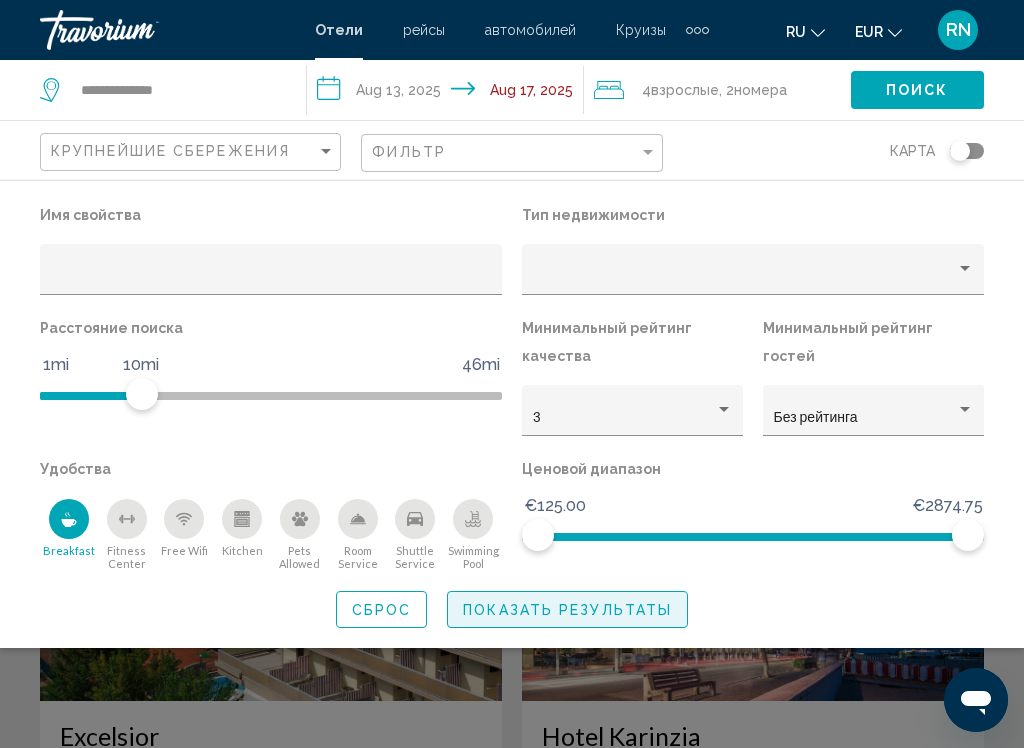 click on "Показать результаты" 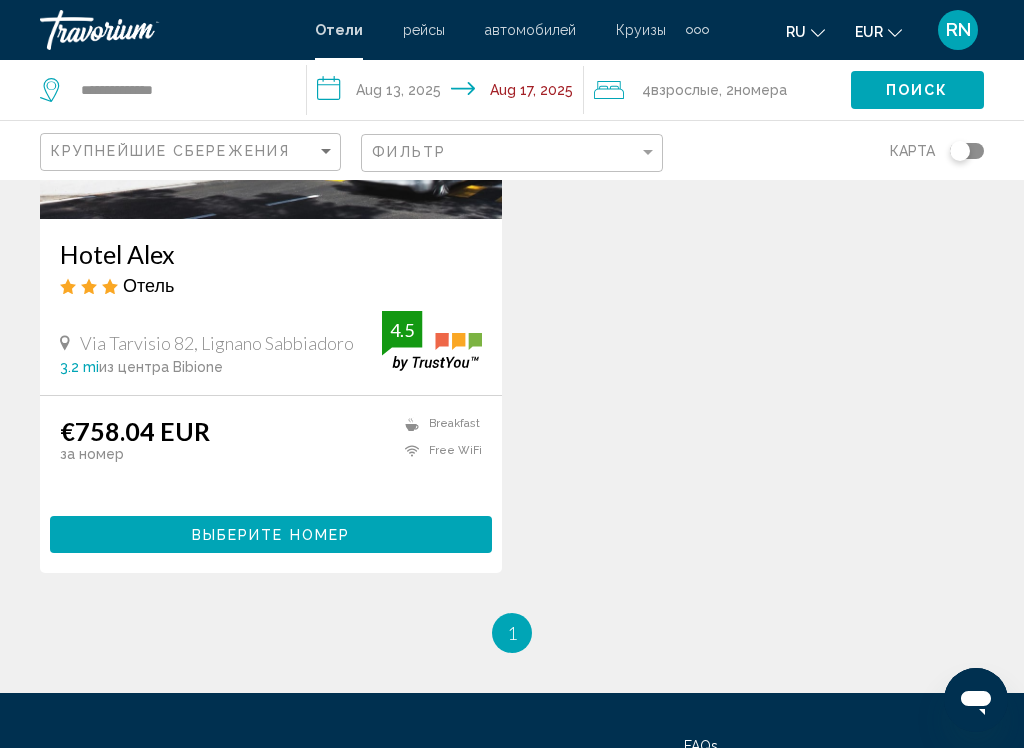 scroll, scrollTop: 1783, scrollLeft: 0, axis: vertical 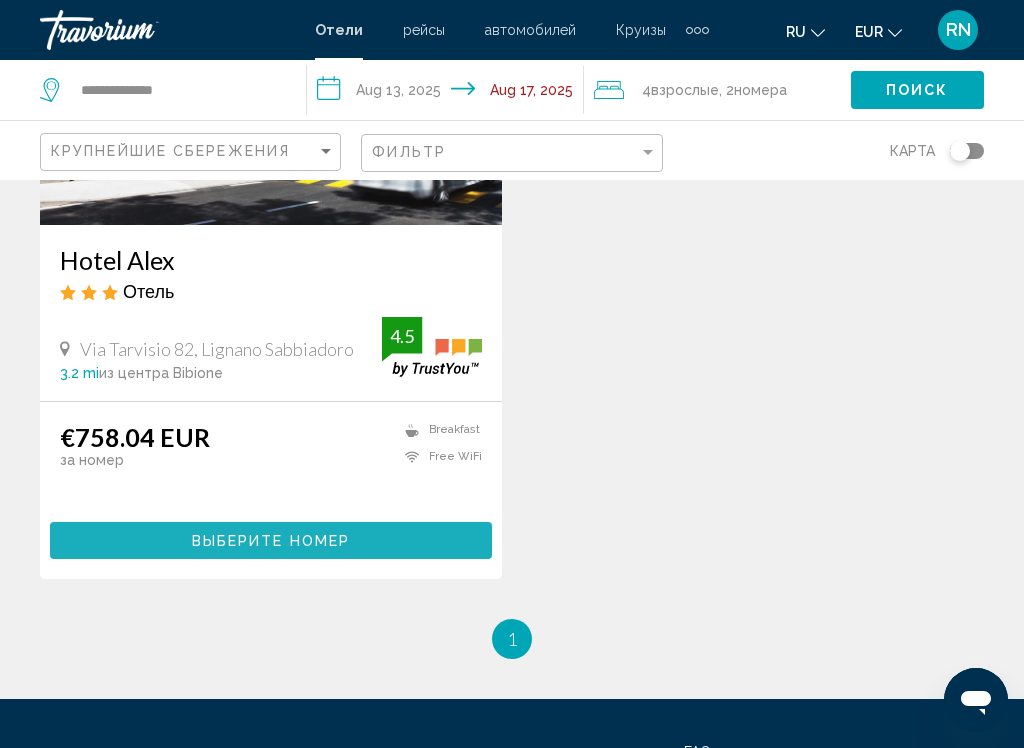 click on "Выберите номер" at bounding box center [271, 541] 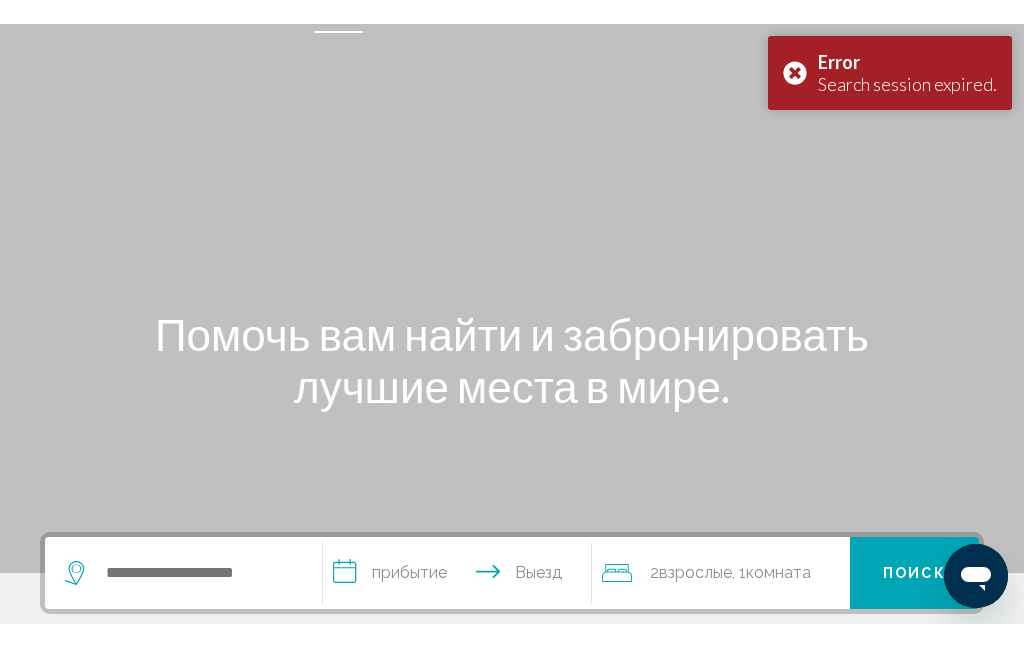 scroll, scrollTop: 0, scrollLeft: 0, axis: both 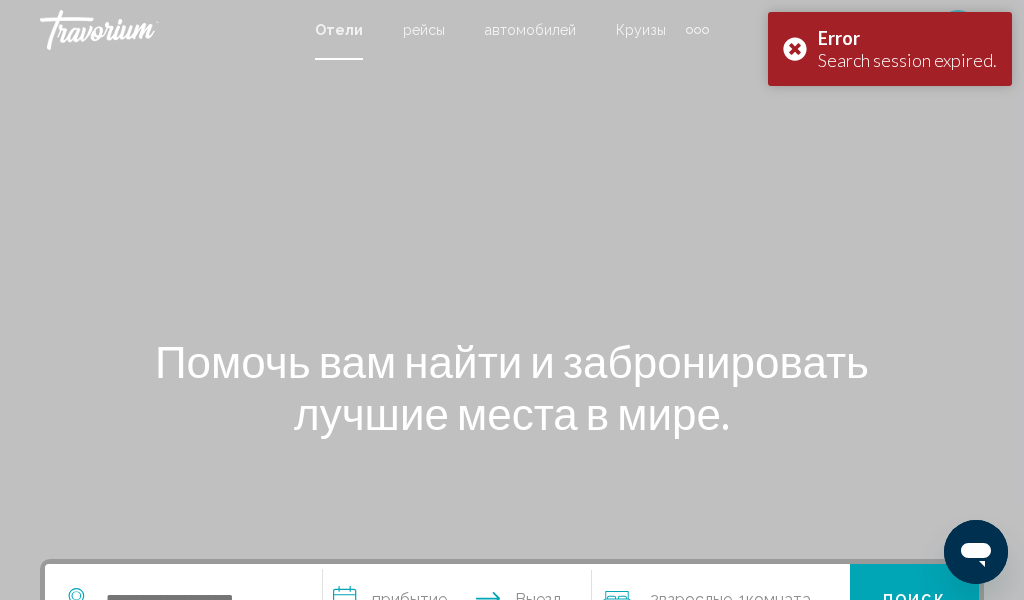 click on "Error   Search session expired." at bounding box center [890, 49] 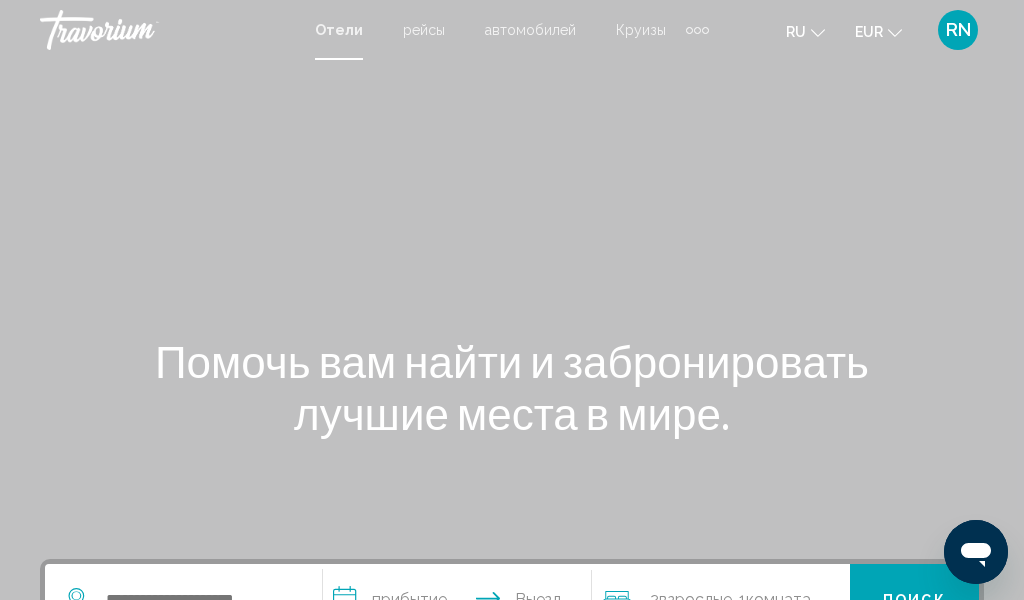 click on "EUR" 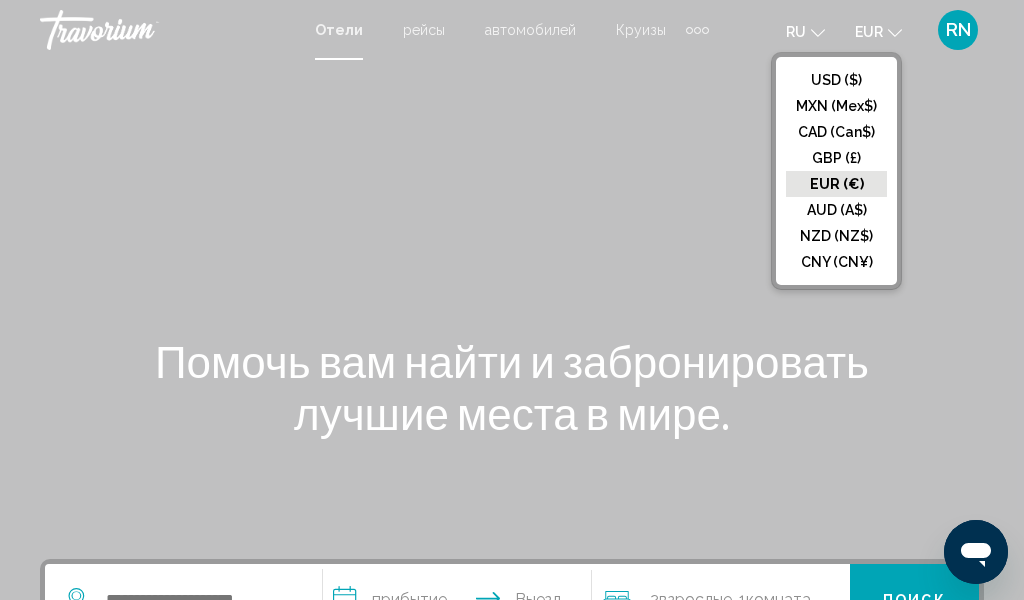 click on "EUR (€)" 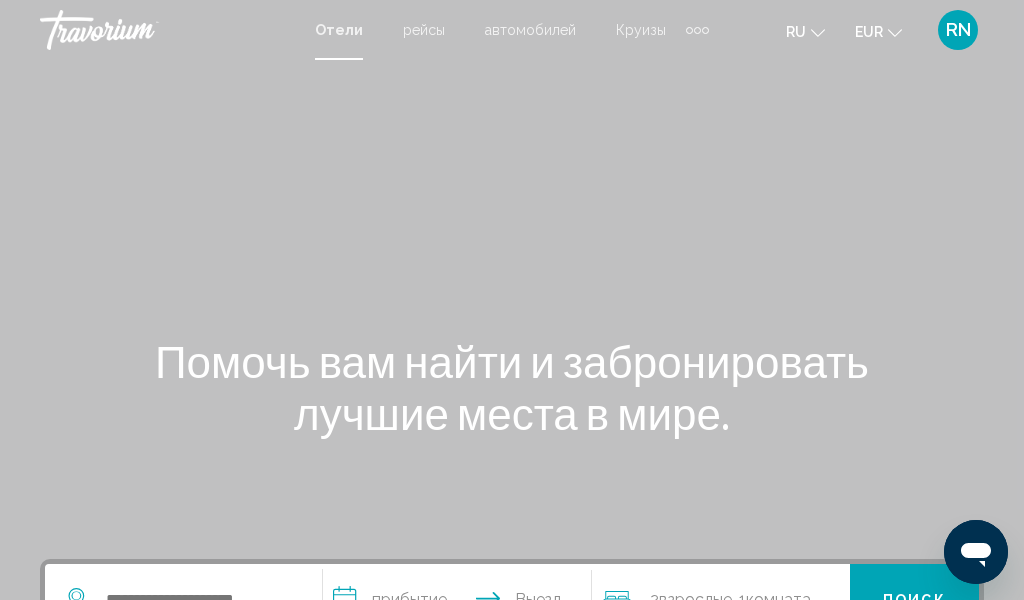click 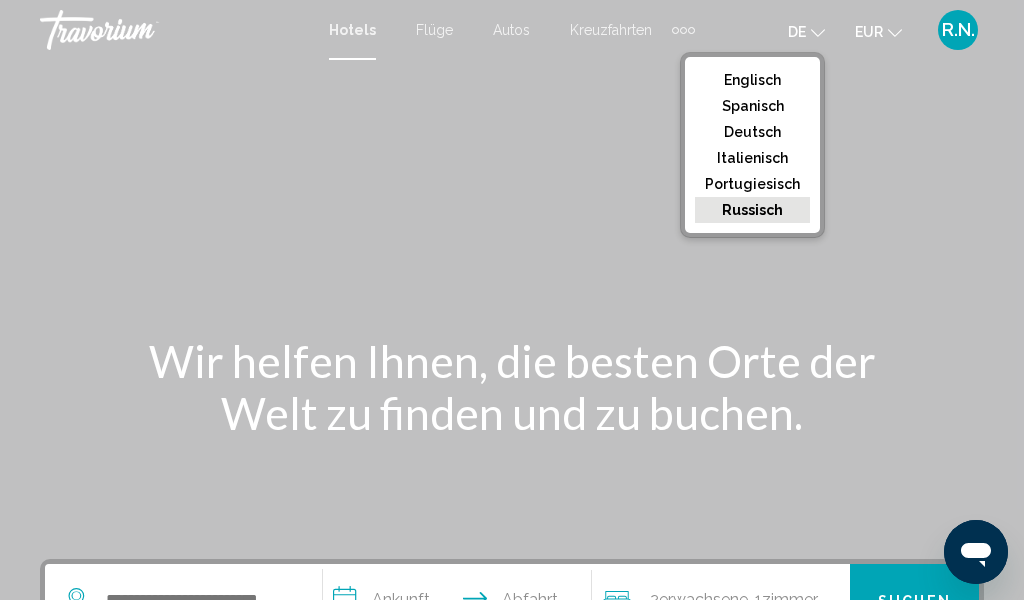 click on "Deutsch" 